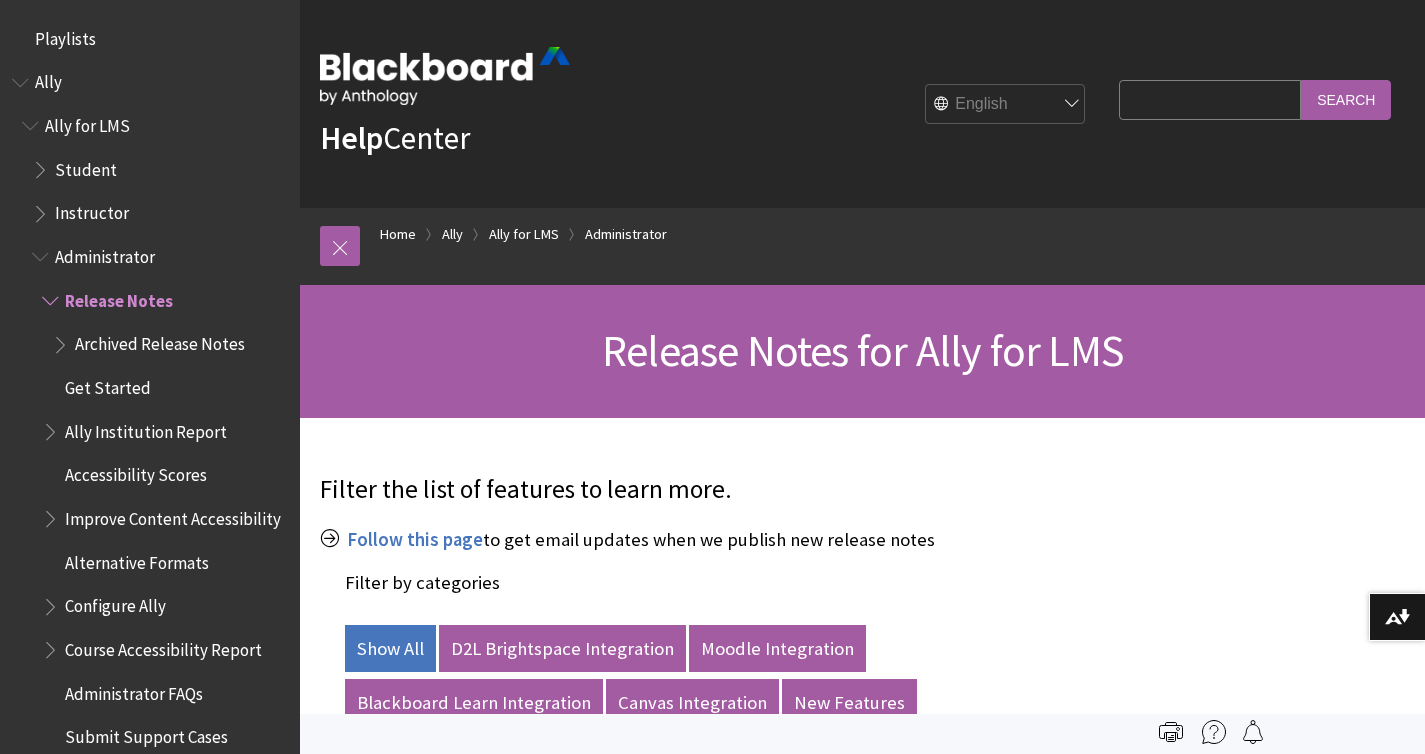 scroll, scrollTop: 0, scrollLeft: 0, axis: both 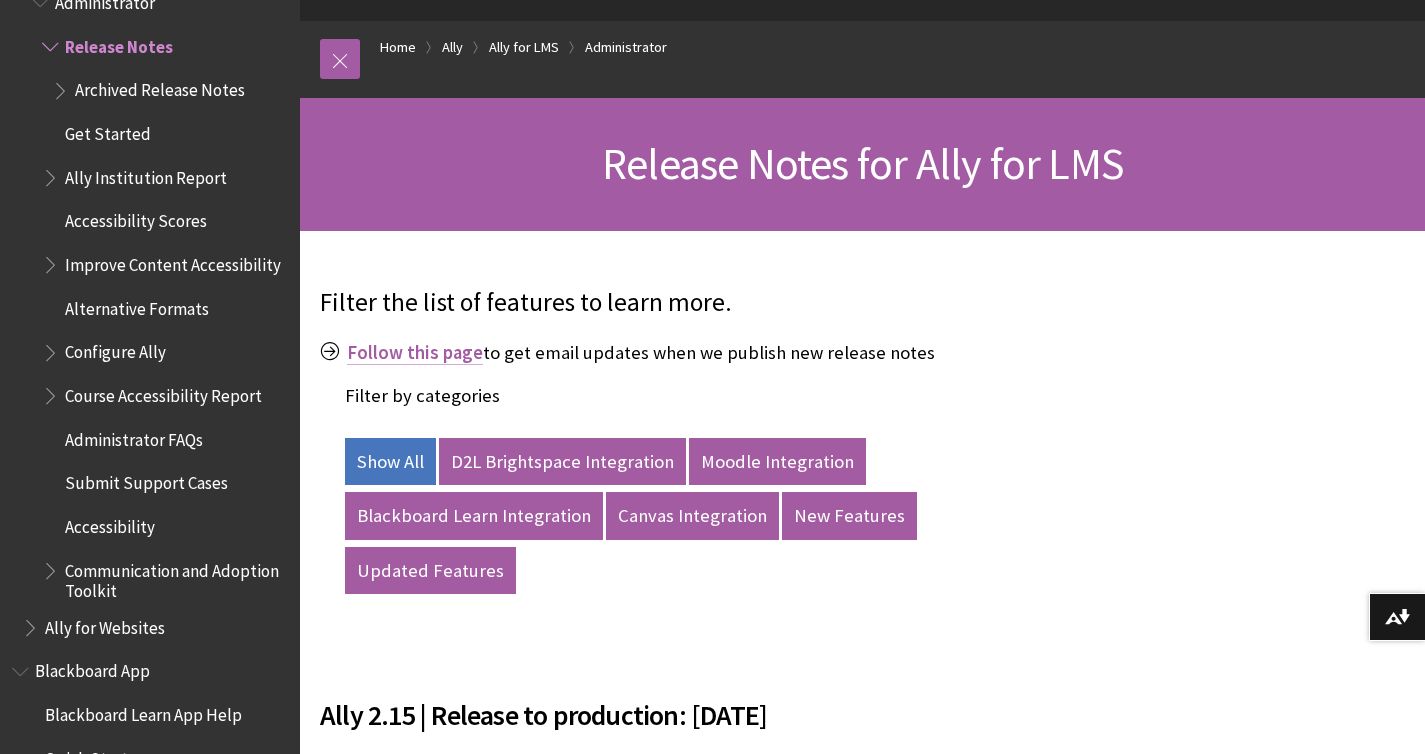 click on "Follow this page" at bounding box center [415, 352] 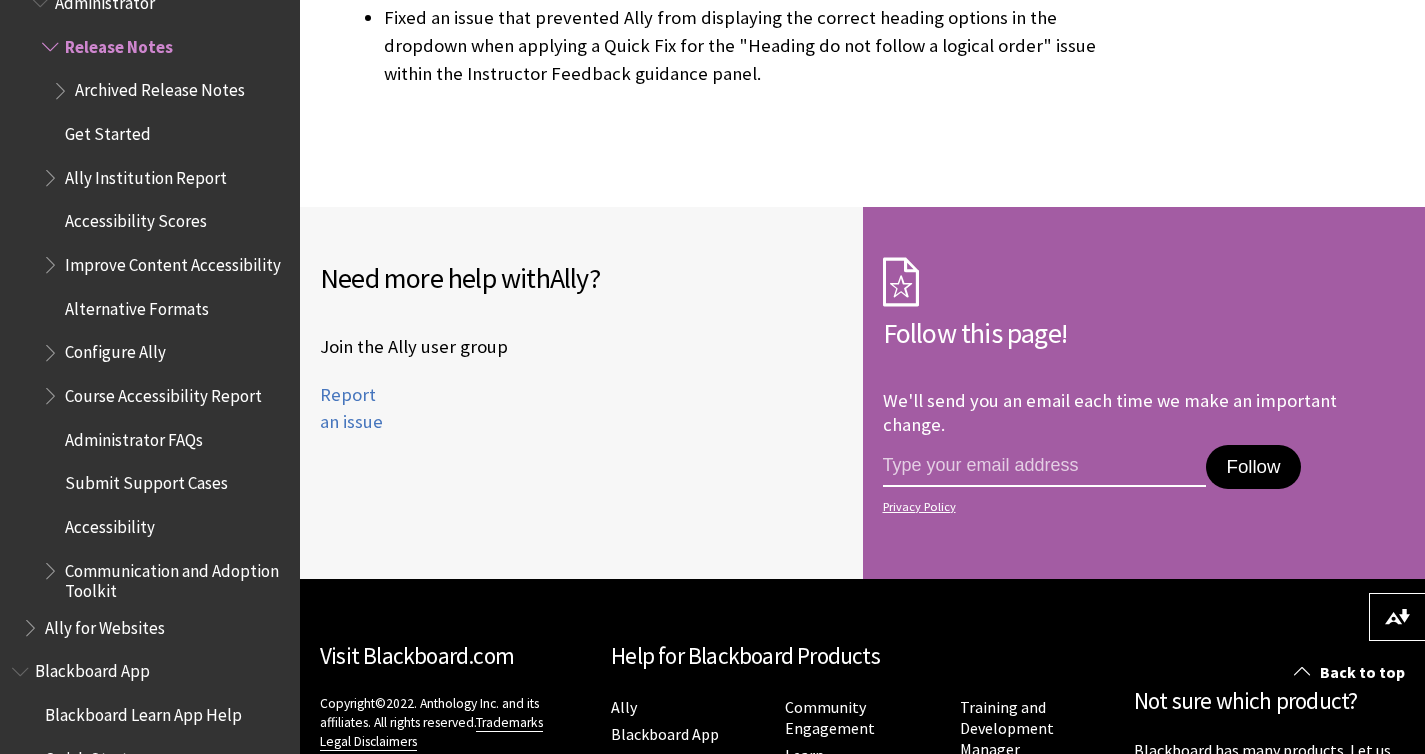 click at bounding box center (1045, 466) 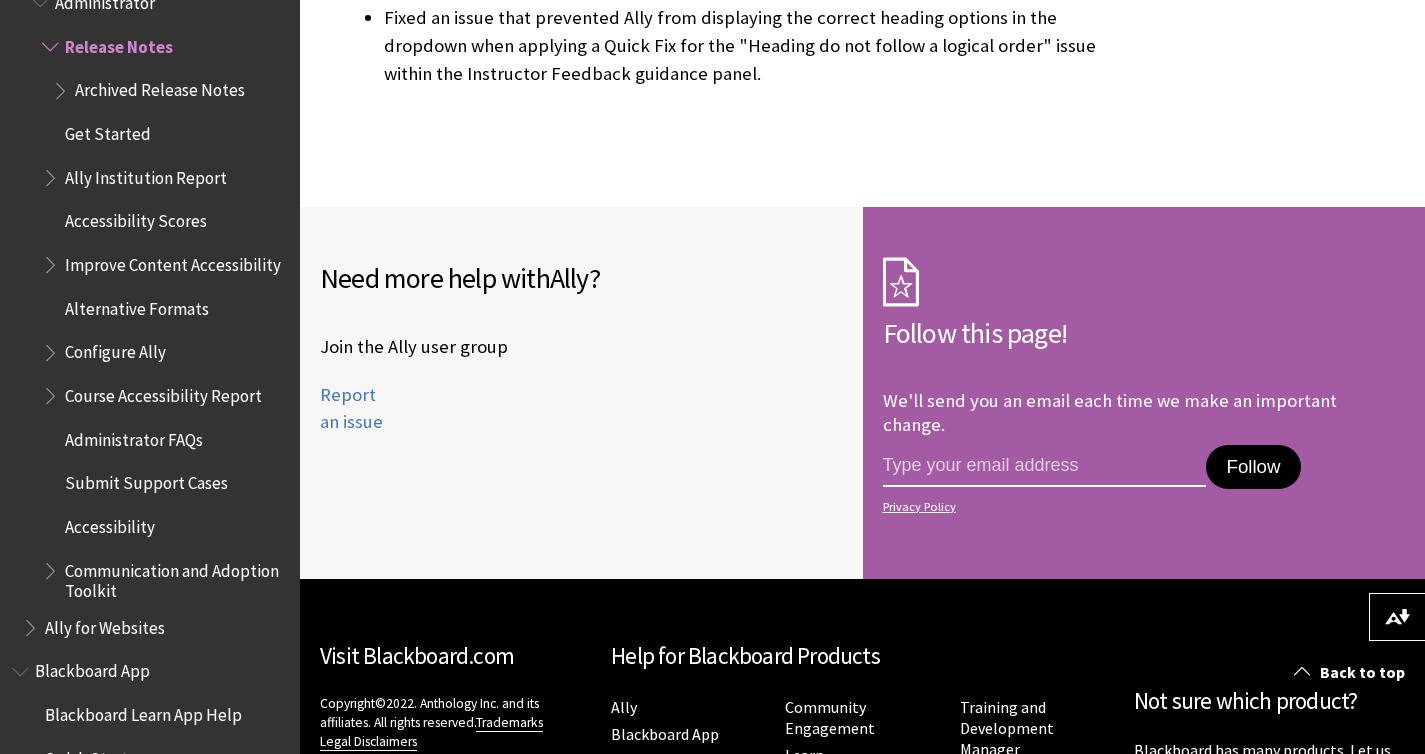 type on "l" 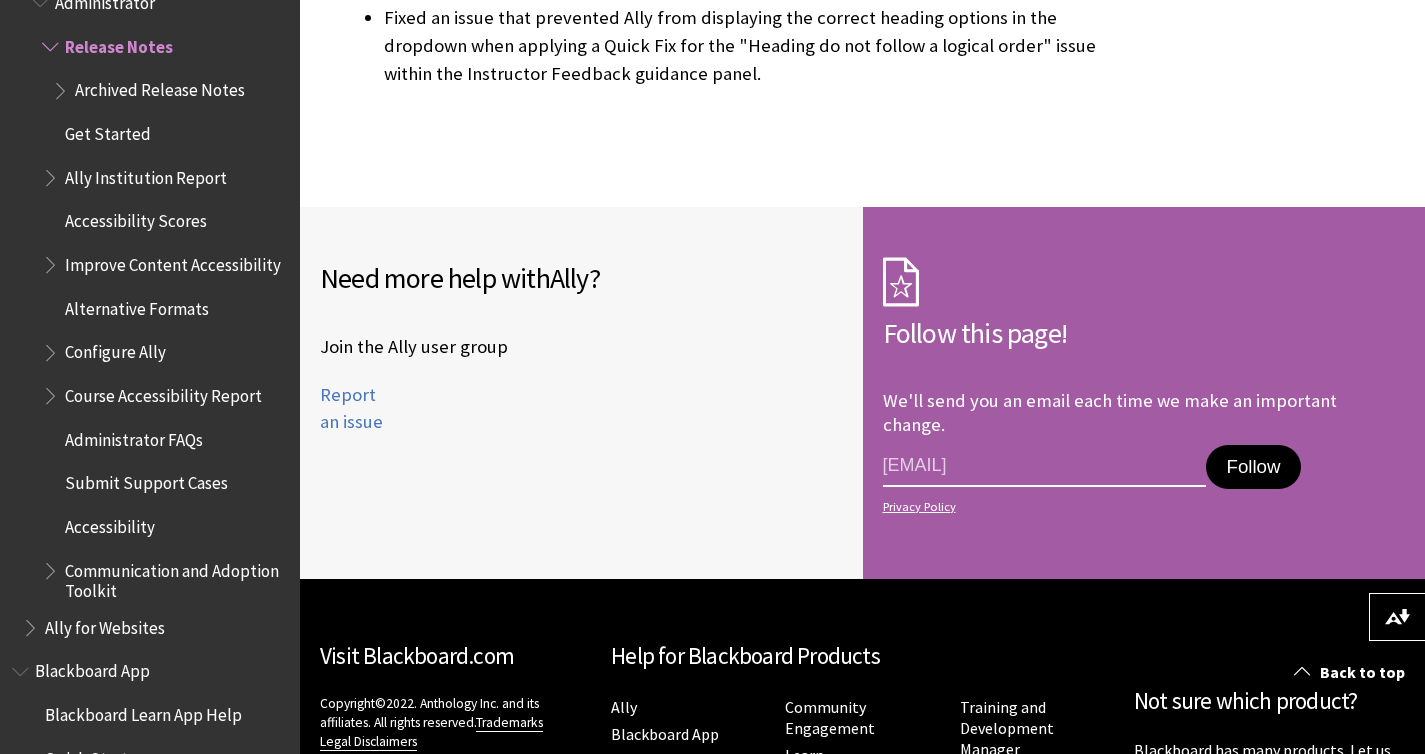 type on "leahwiddowson@nebraska.edu" 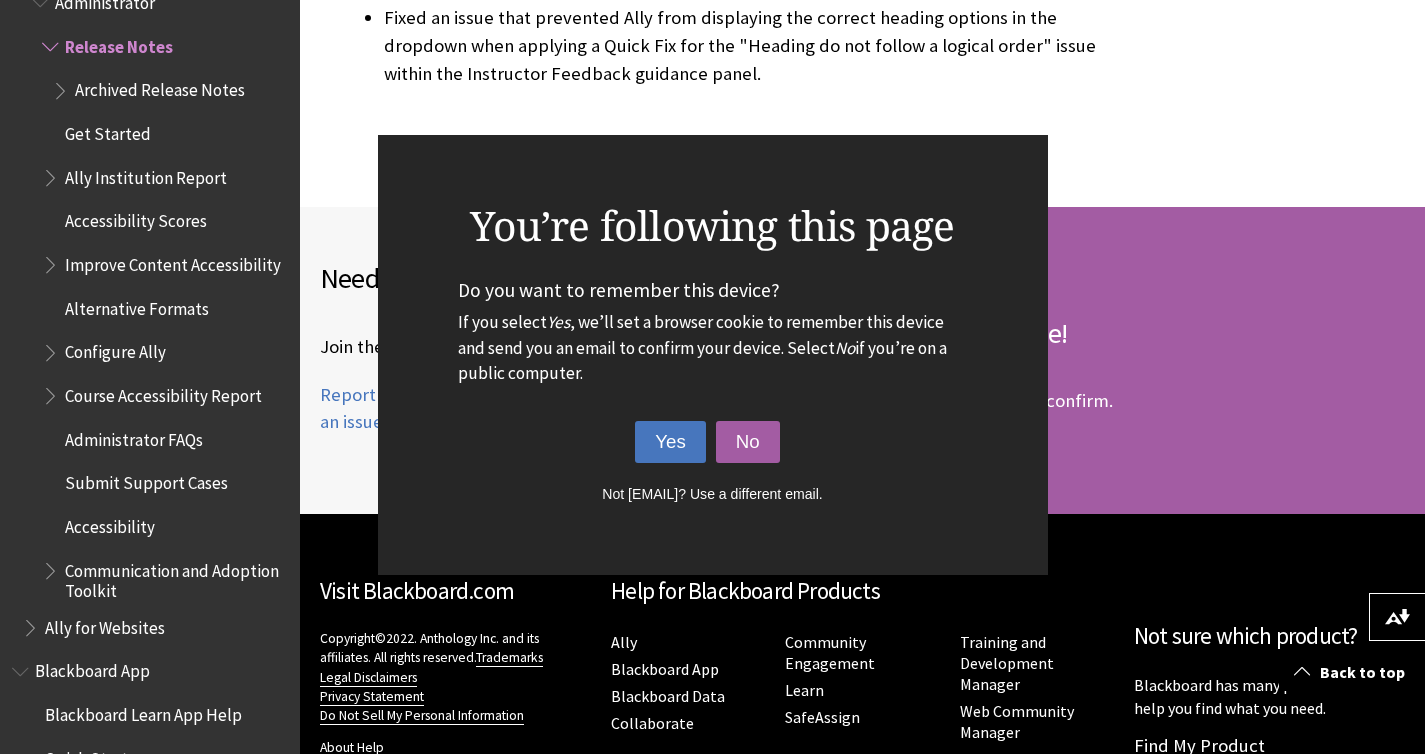 click on "Yes" at bounding box center (670, 442) 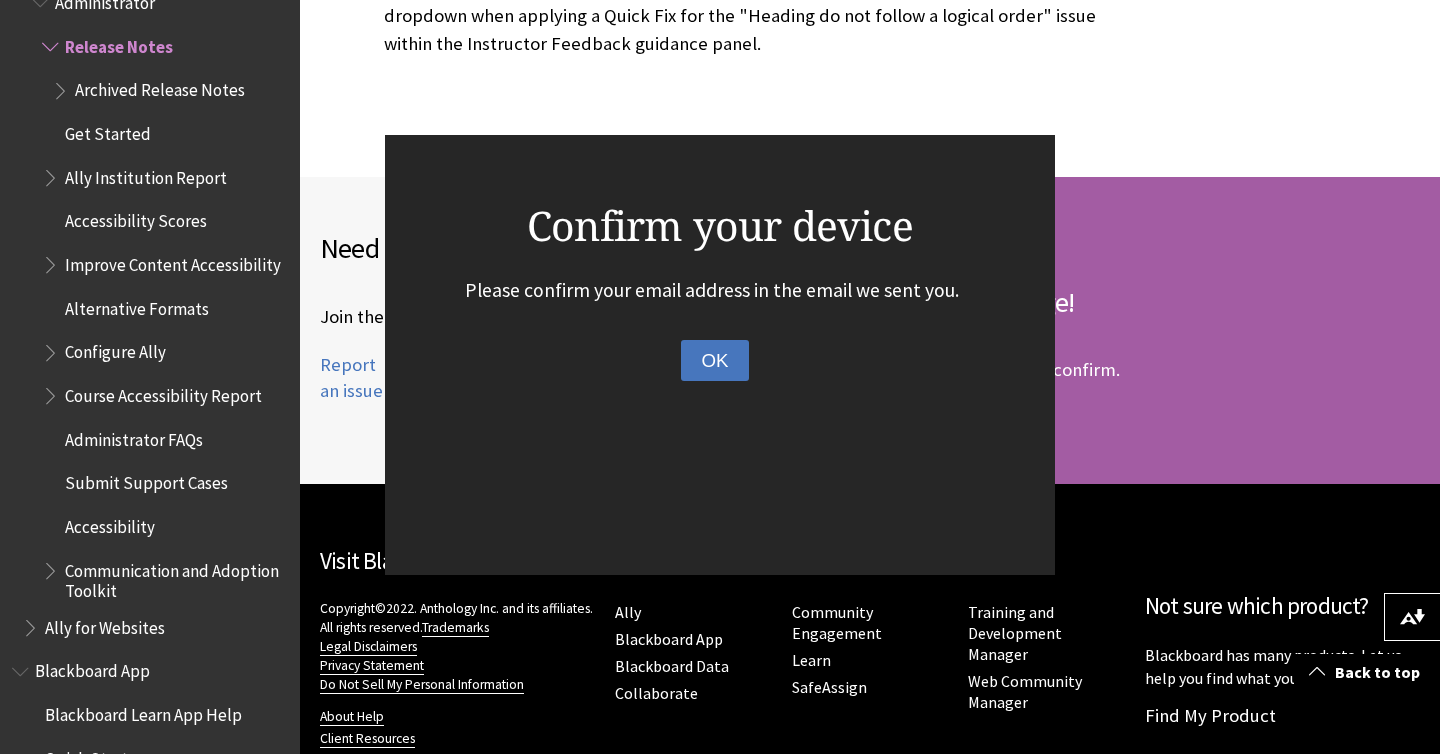 click on "OK" at bounding box center (714, 361) 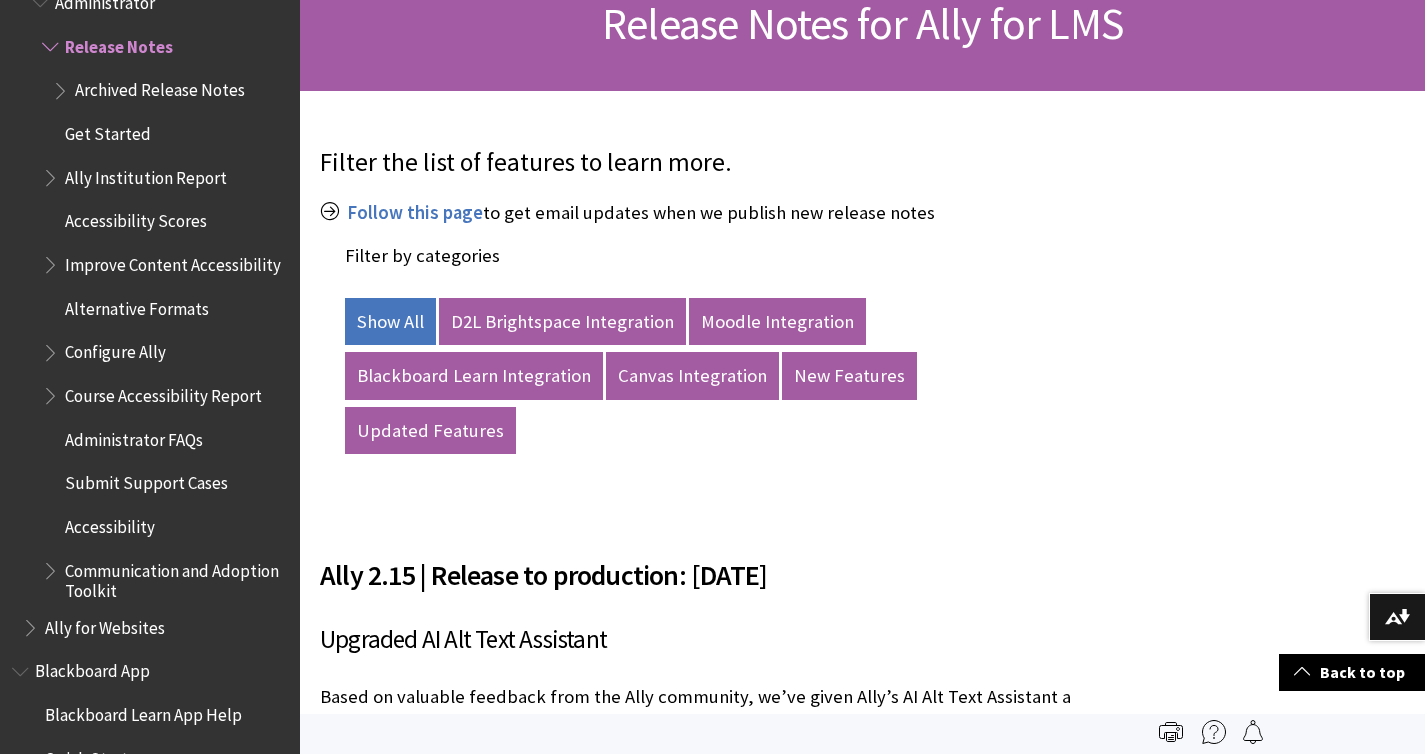 scroll, scrollTop: 0, scrollLeft: 0, axis: both 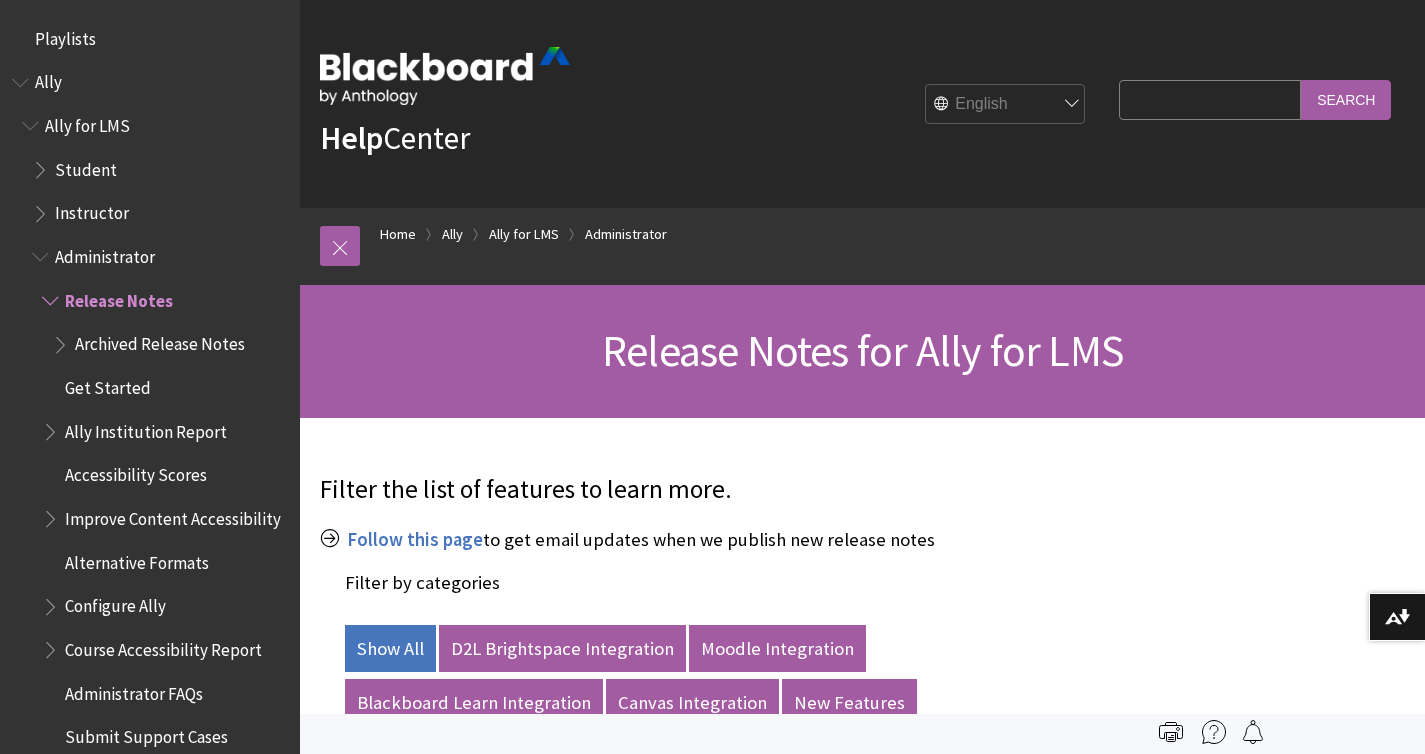 click at bounding box center (22, 78) 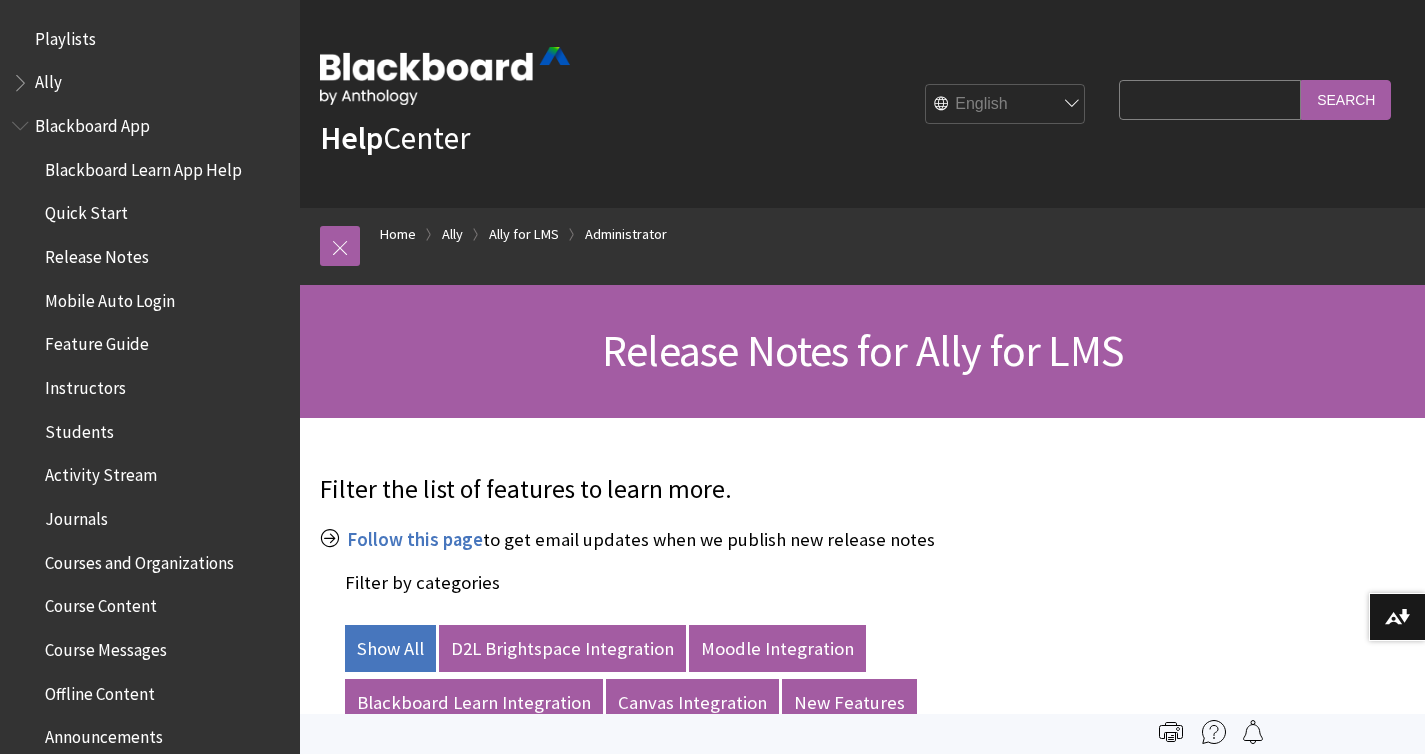 click on "Ally" at bounding box center (48, 79) 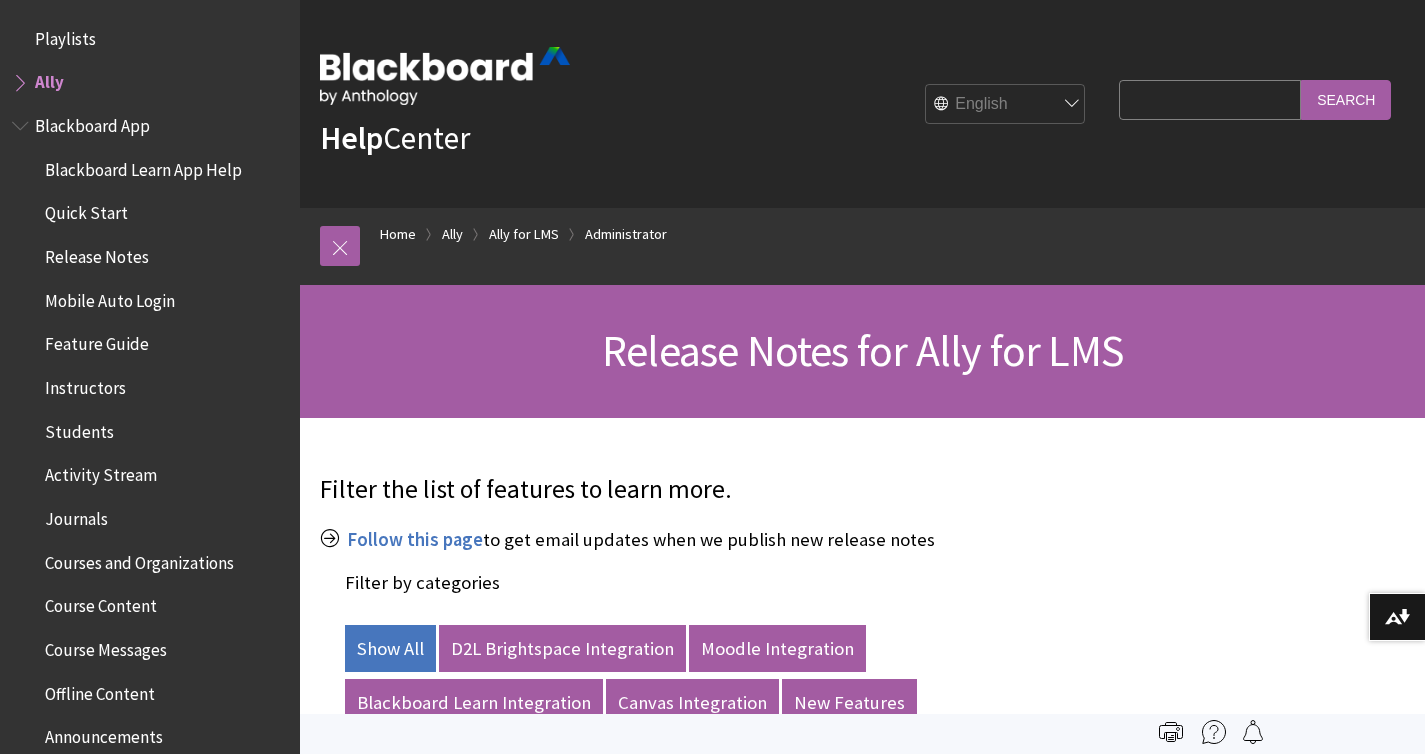 click at bounding box center (22, 78) 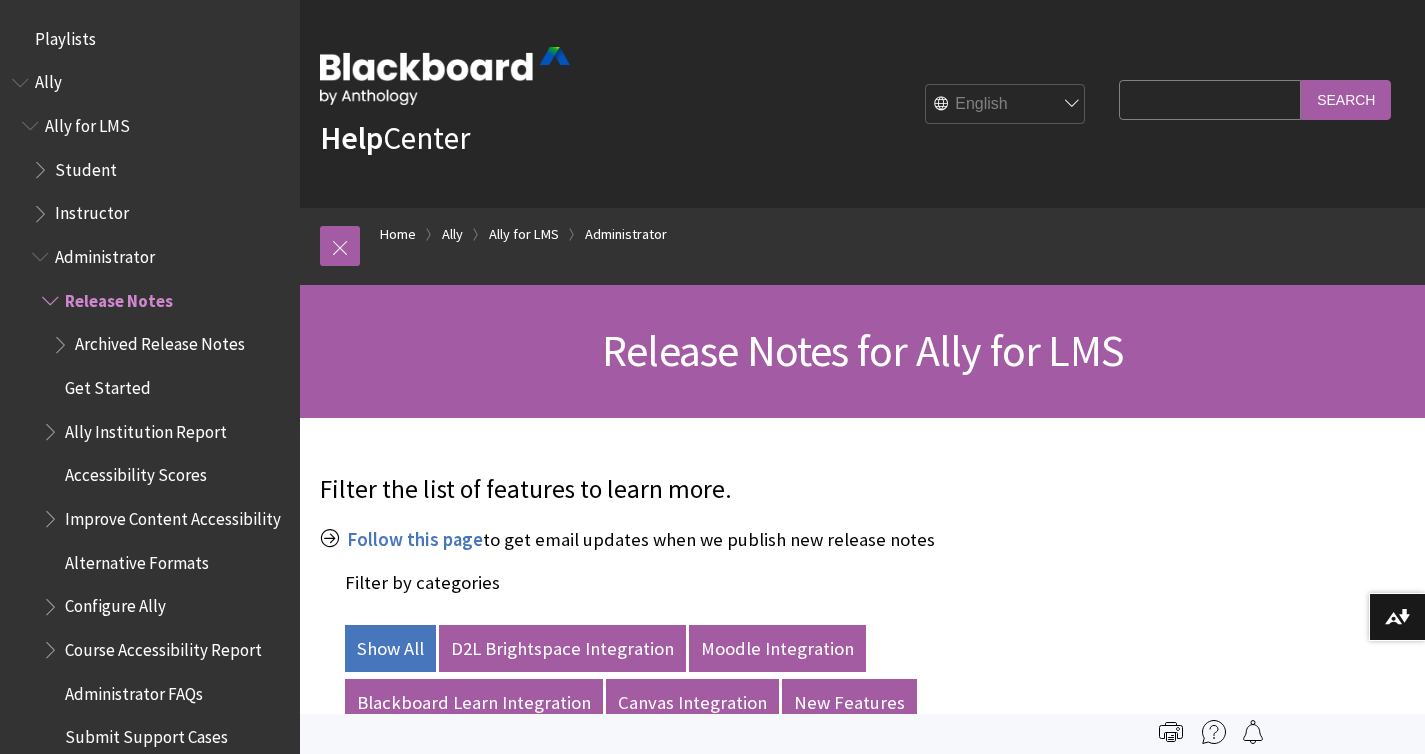 scroll, scrollTop: 0, scrollLeft: 0, axis: both 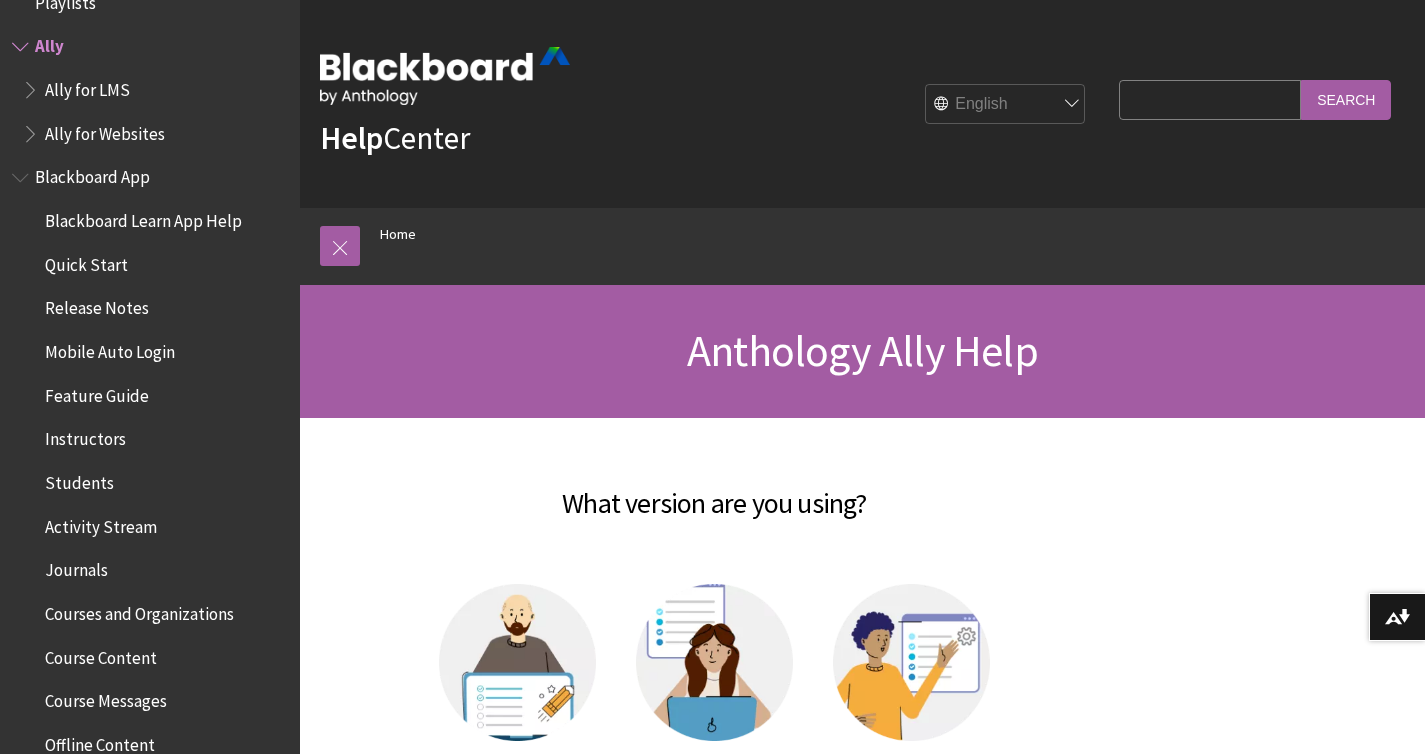 click at bounding box center (32, 85) 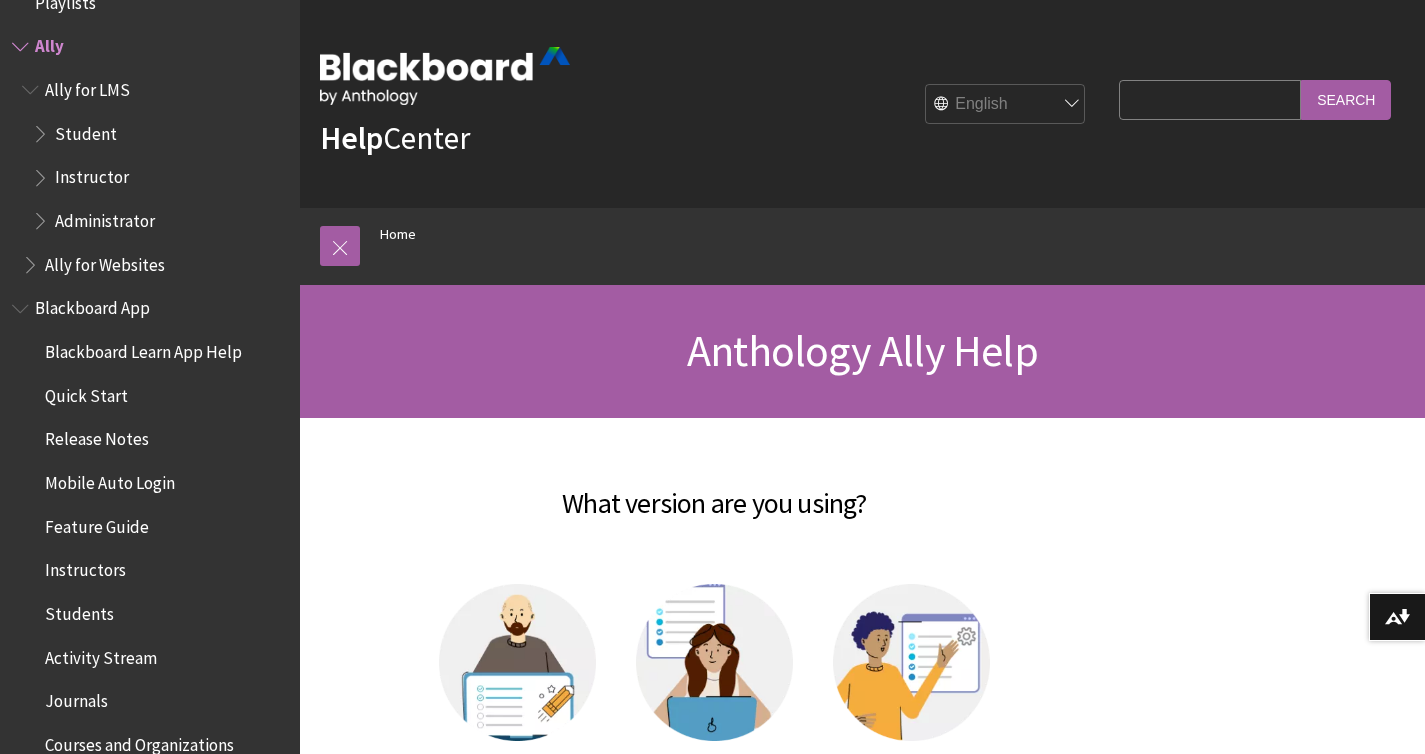 click at bounding box center [42, 173] 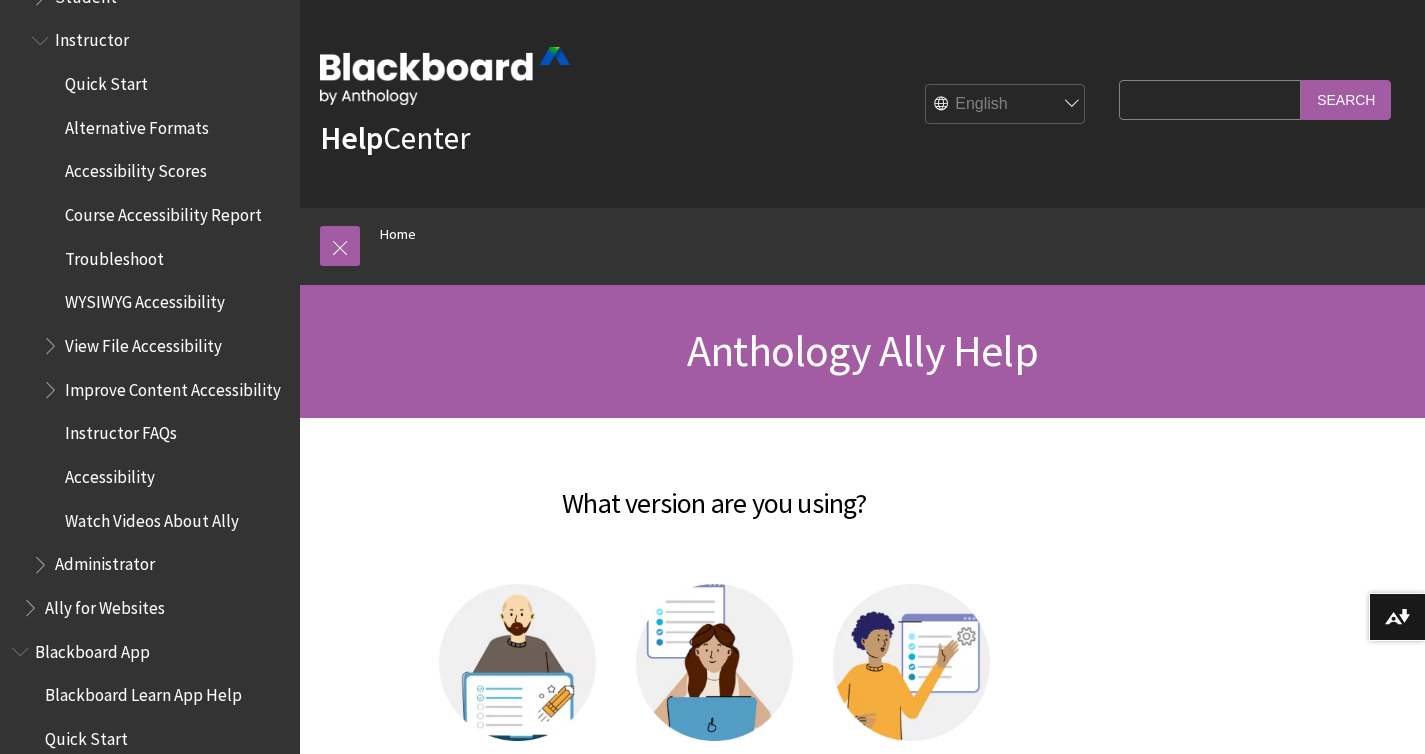 scroll, scrollTop: 184, scrollLeft: 0, axis: vertical 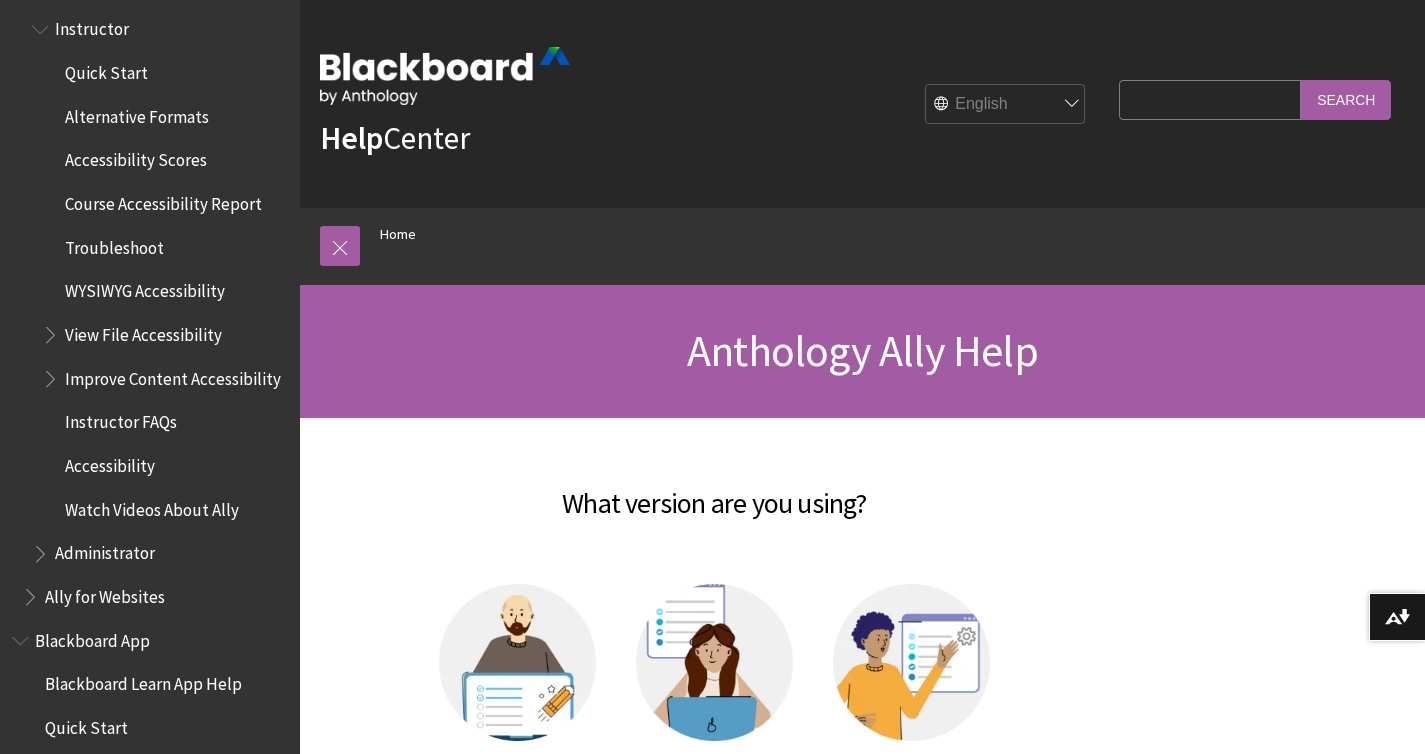 click on "Search Query" at bounding box center [1210, 99] 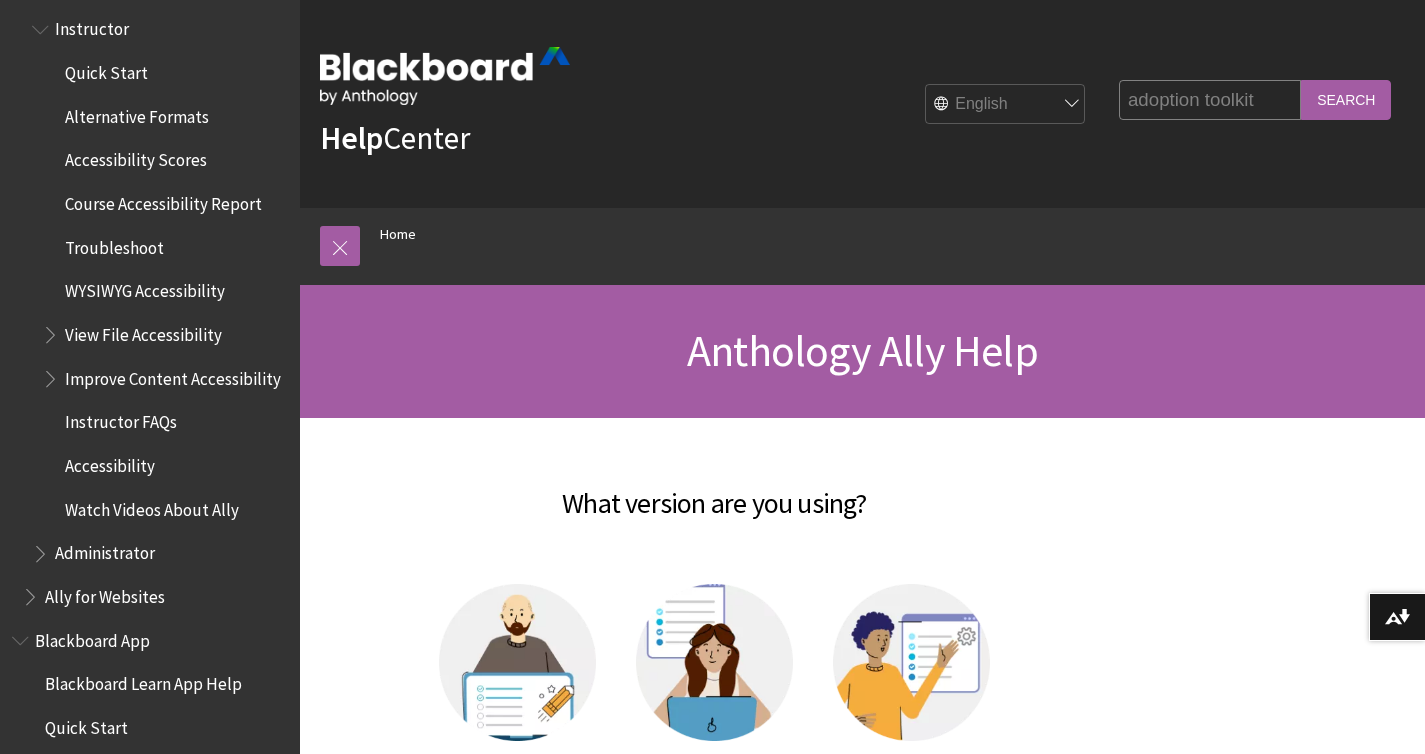 type on "adoption toolkit" 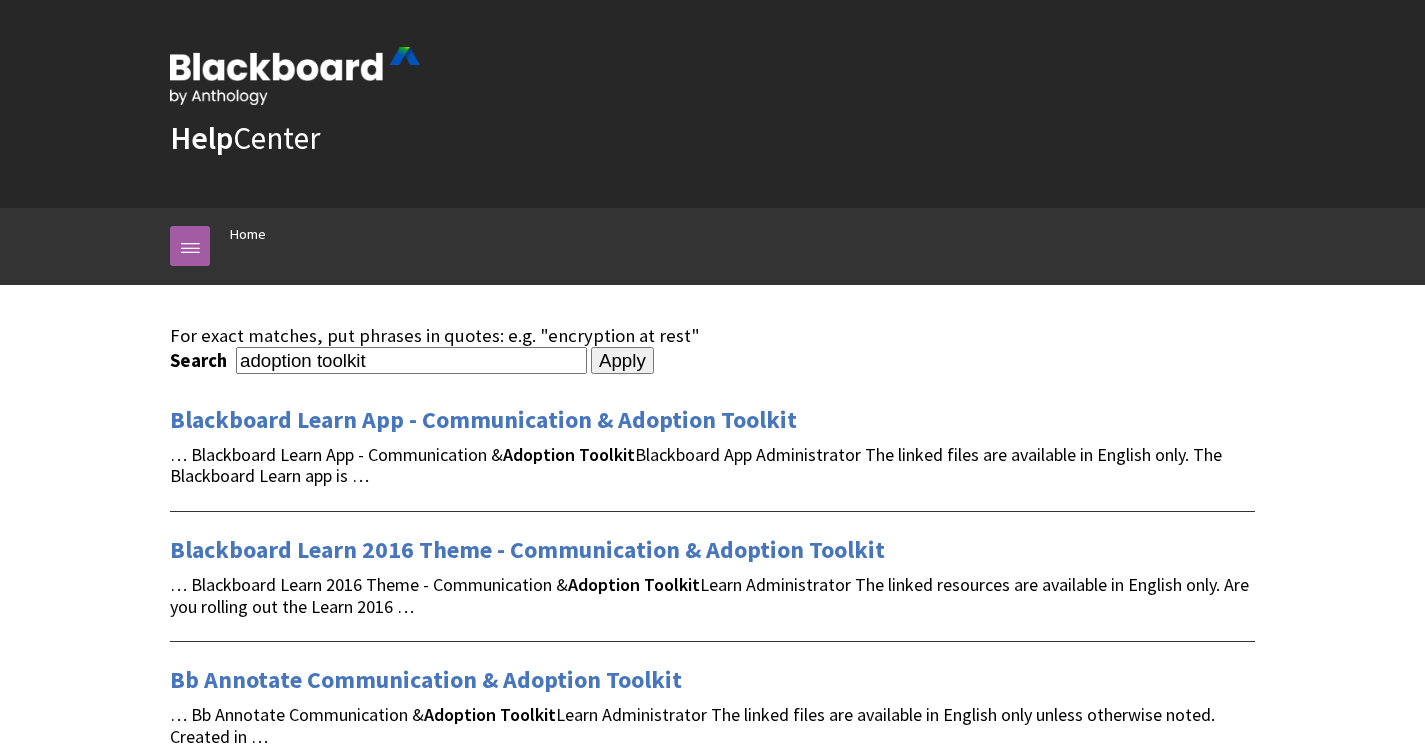 scroll, scrollTop: 0, scrollLeft: 0, axis: both 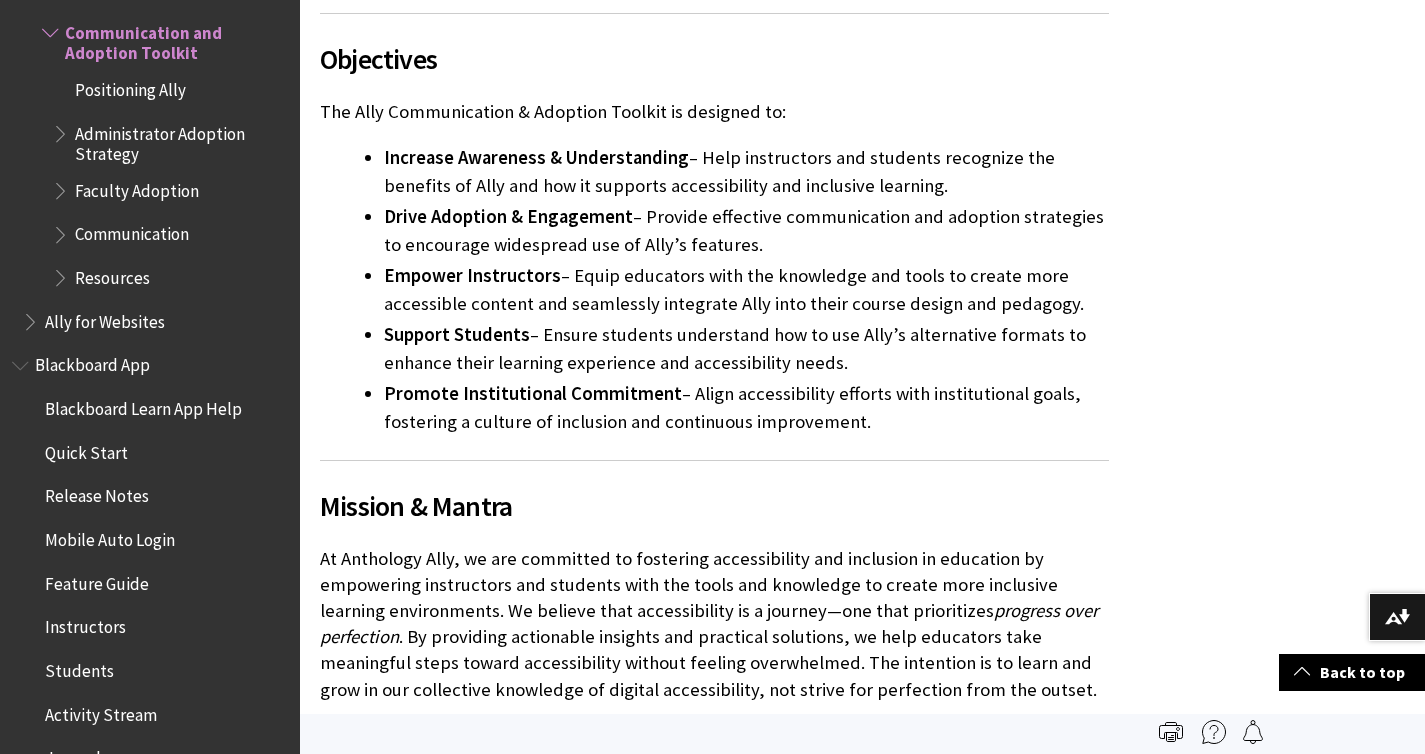 click on "Positioning Ally" at bounding box center [130, 86] 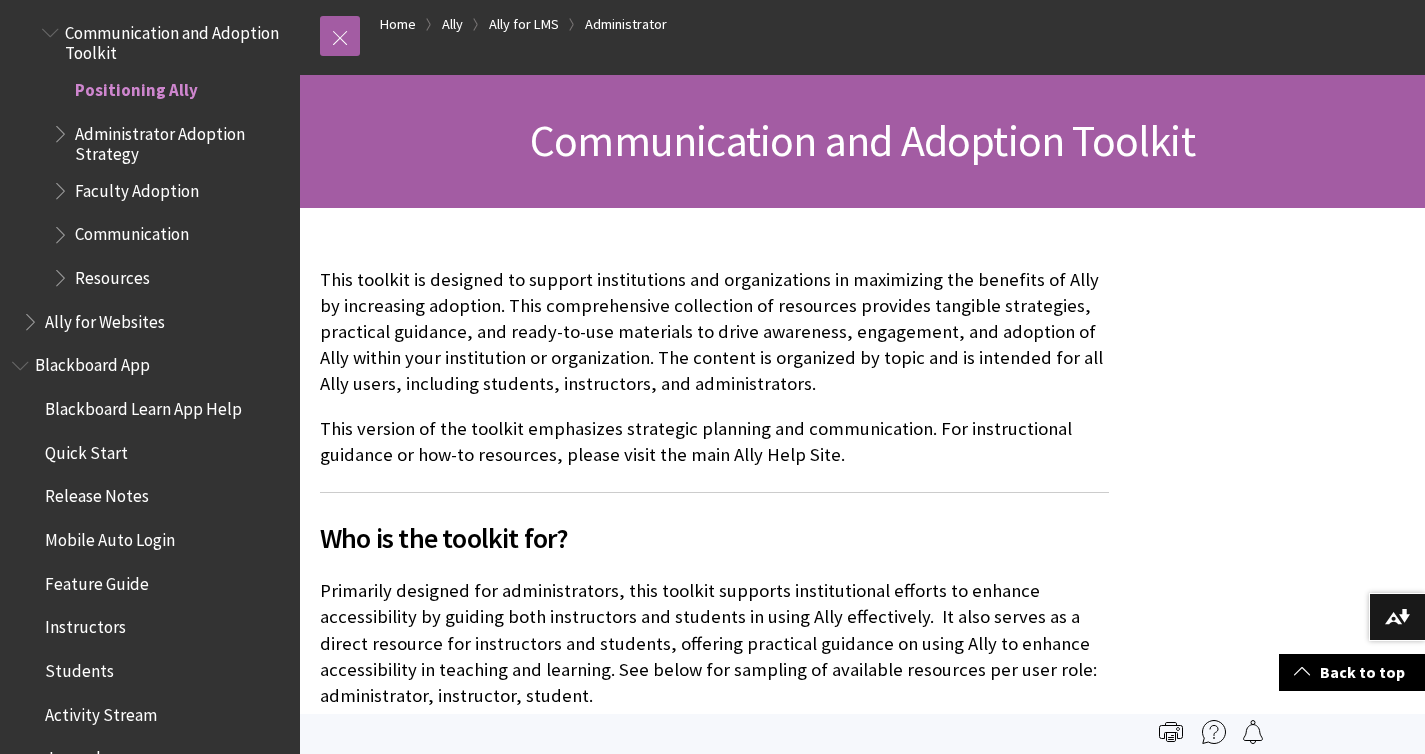 scroll, scrollTop: 125, scrollLeft: 0, axis: vertical 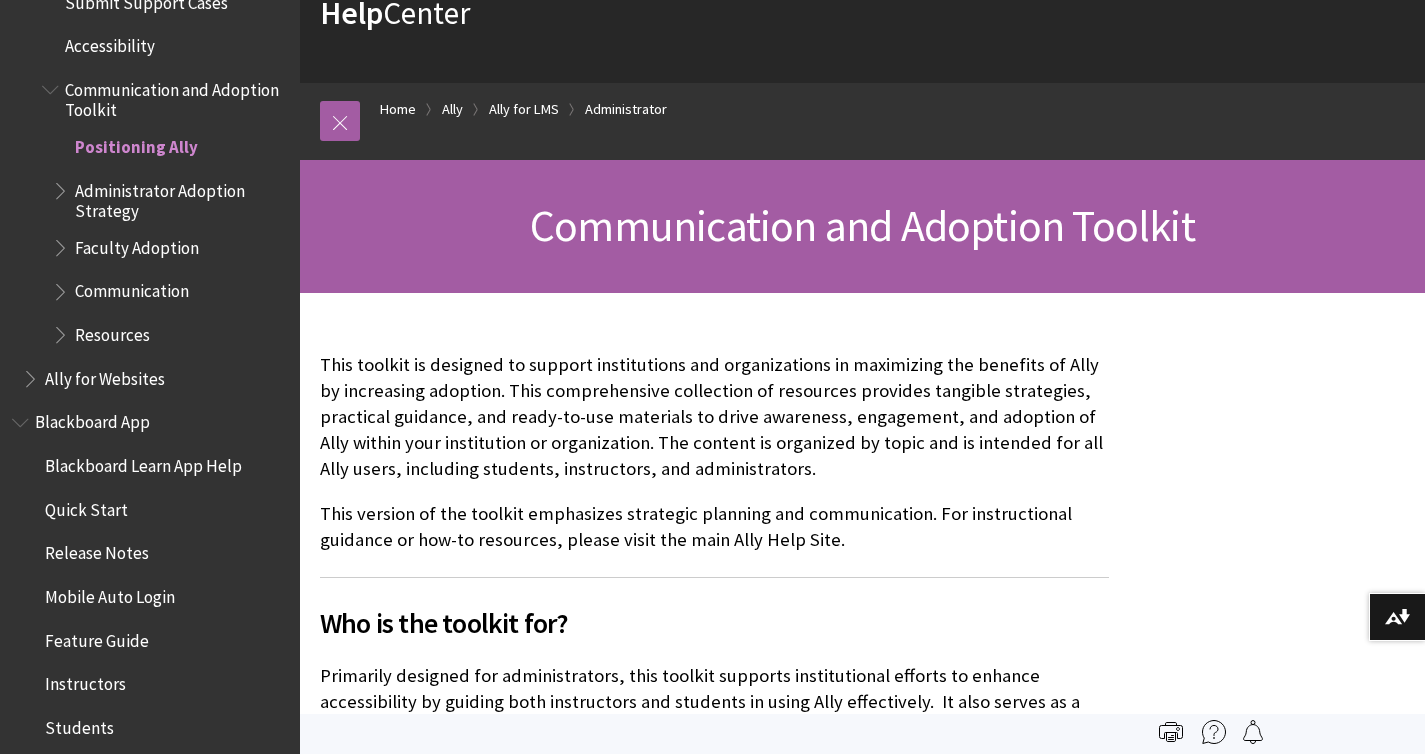 click on "Administrator Adoption Strategy" at bounding box center (180, 197) 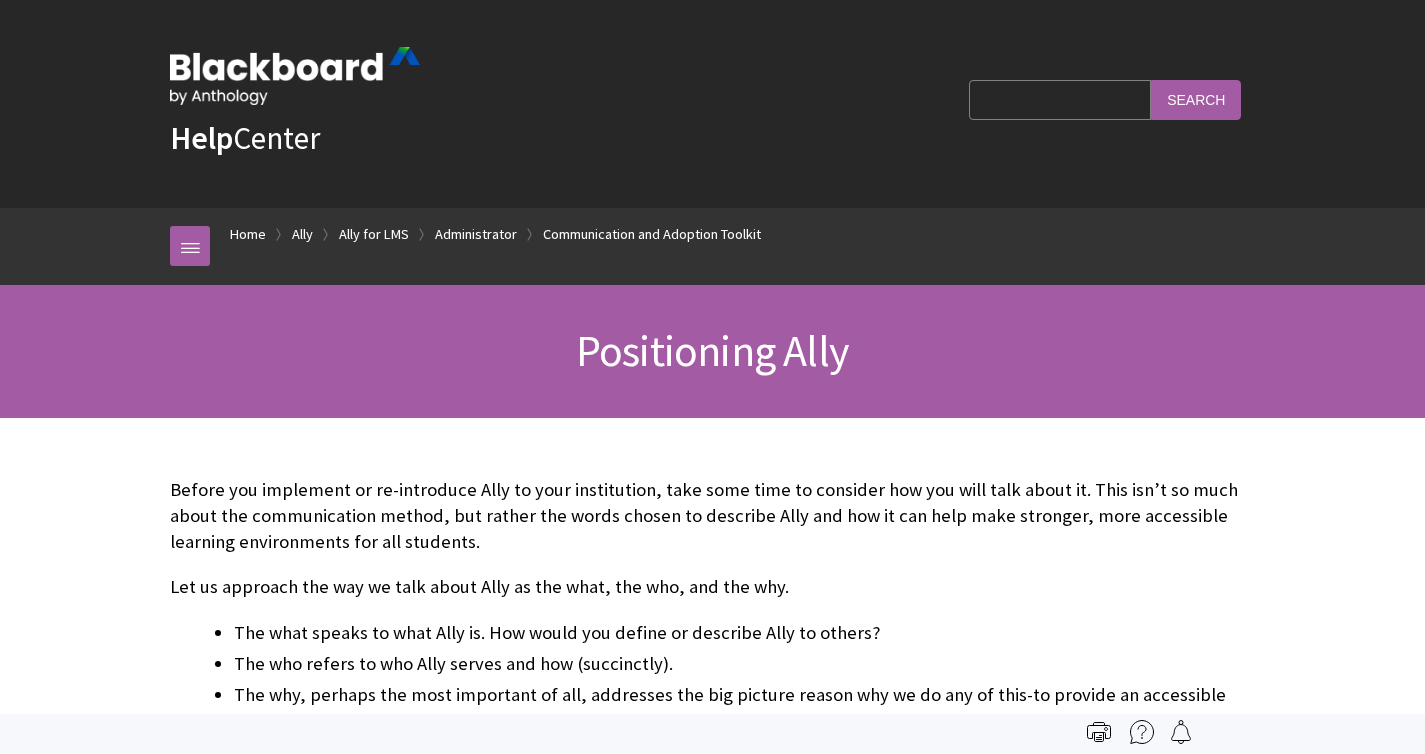 scroll, scrollTop: 0, scrollLeft: 0, axis: both 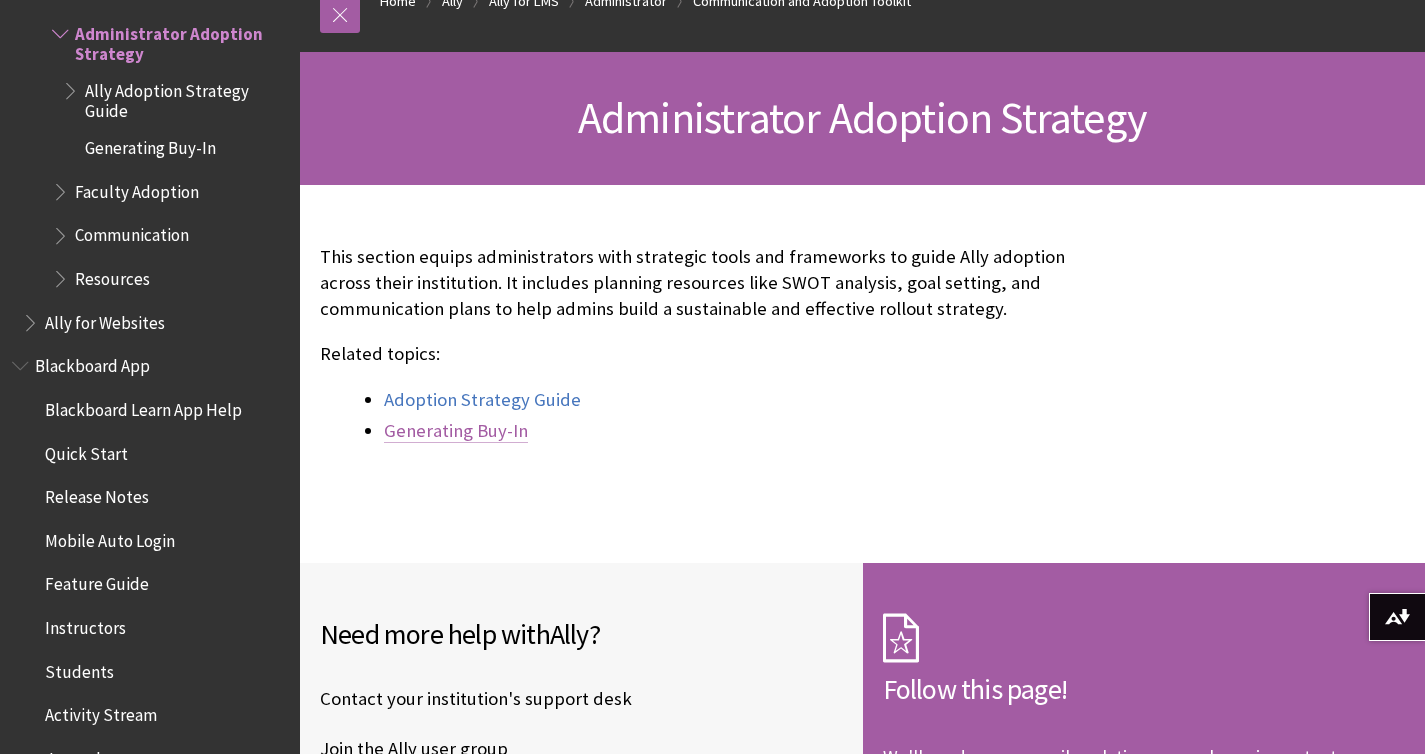 click on "Generating Buy-In" at bounding box center [456, 431] 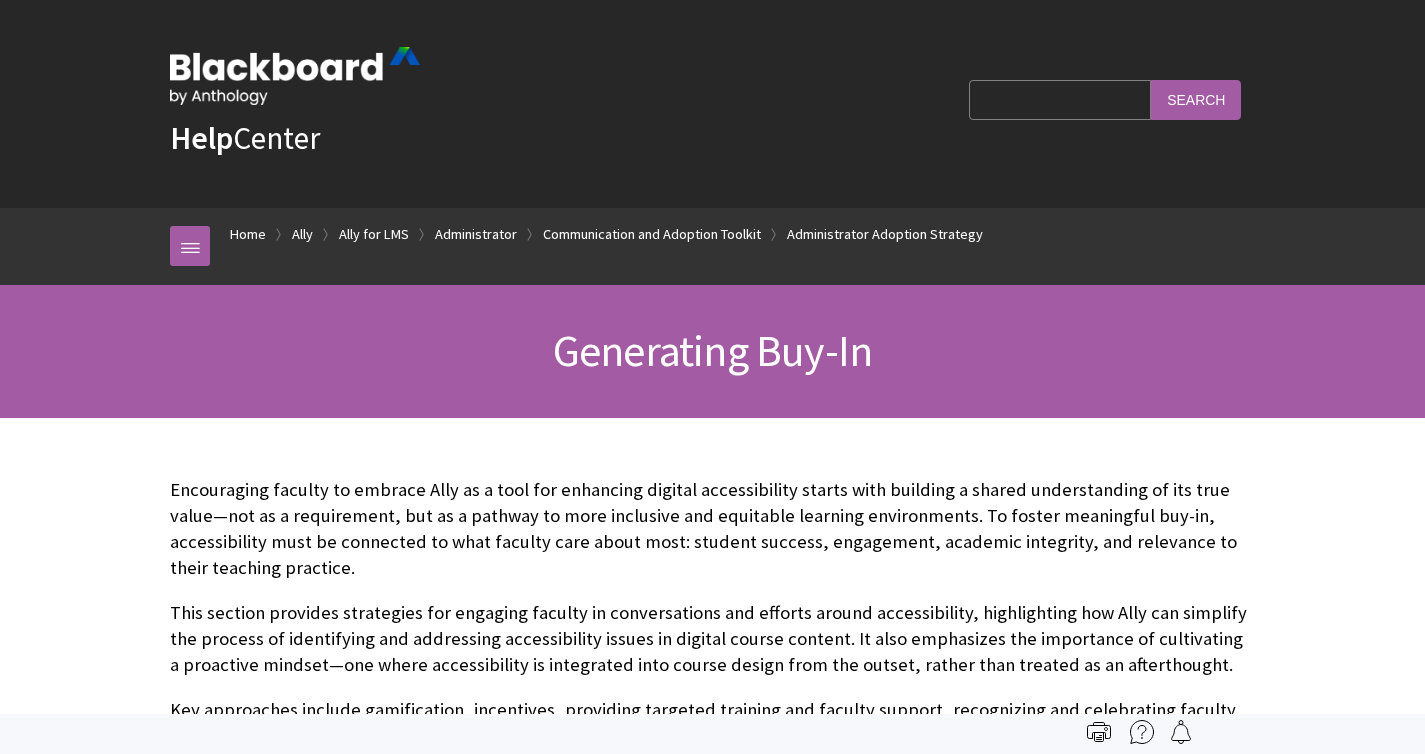 scroll, scrollTop: 0, scrollLeft: 0, axis: both 